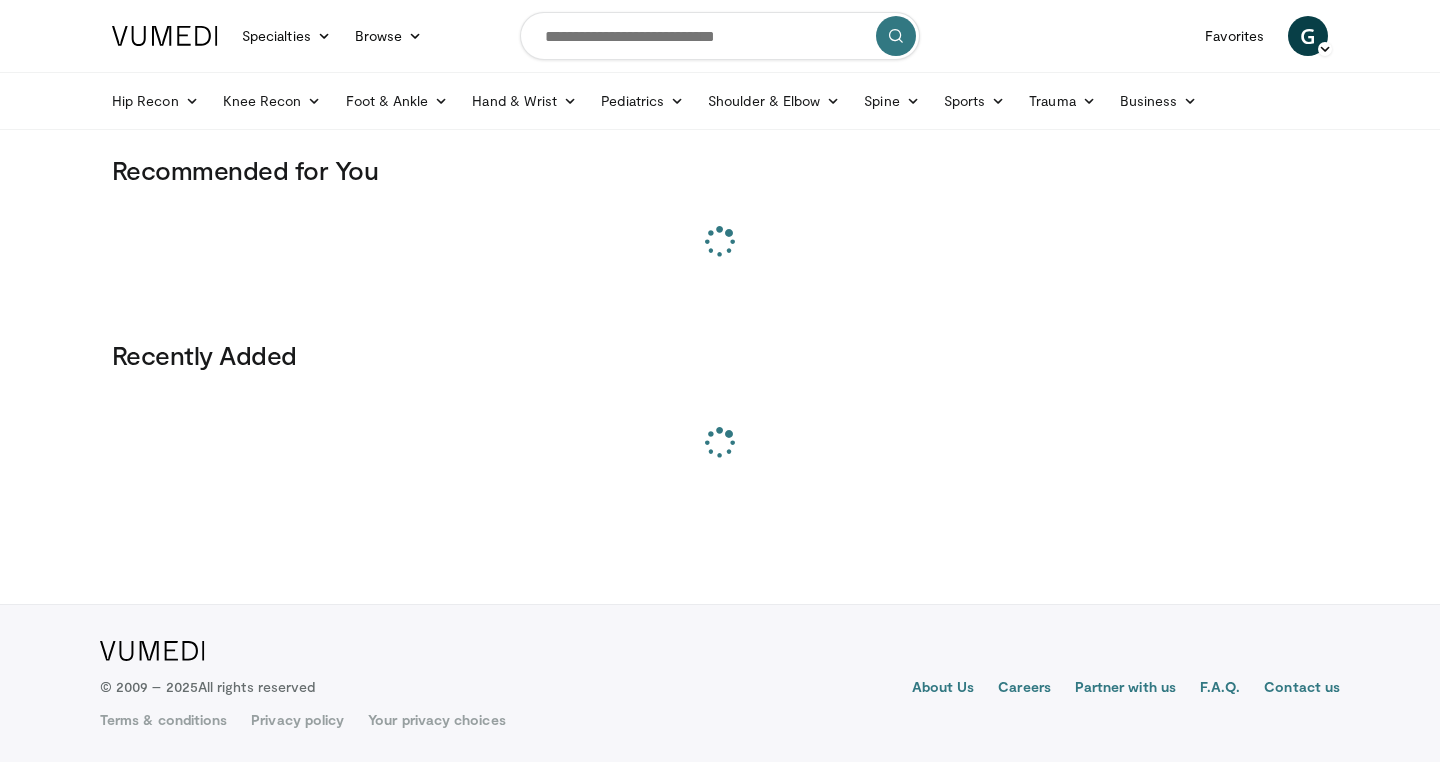 scroll, scrollTop: 0, scrollLeft: 0, axis: both 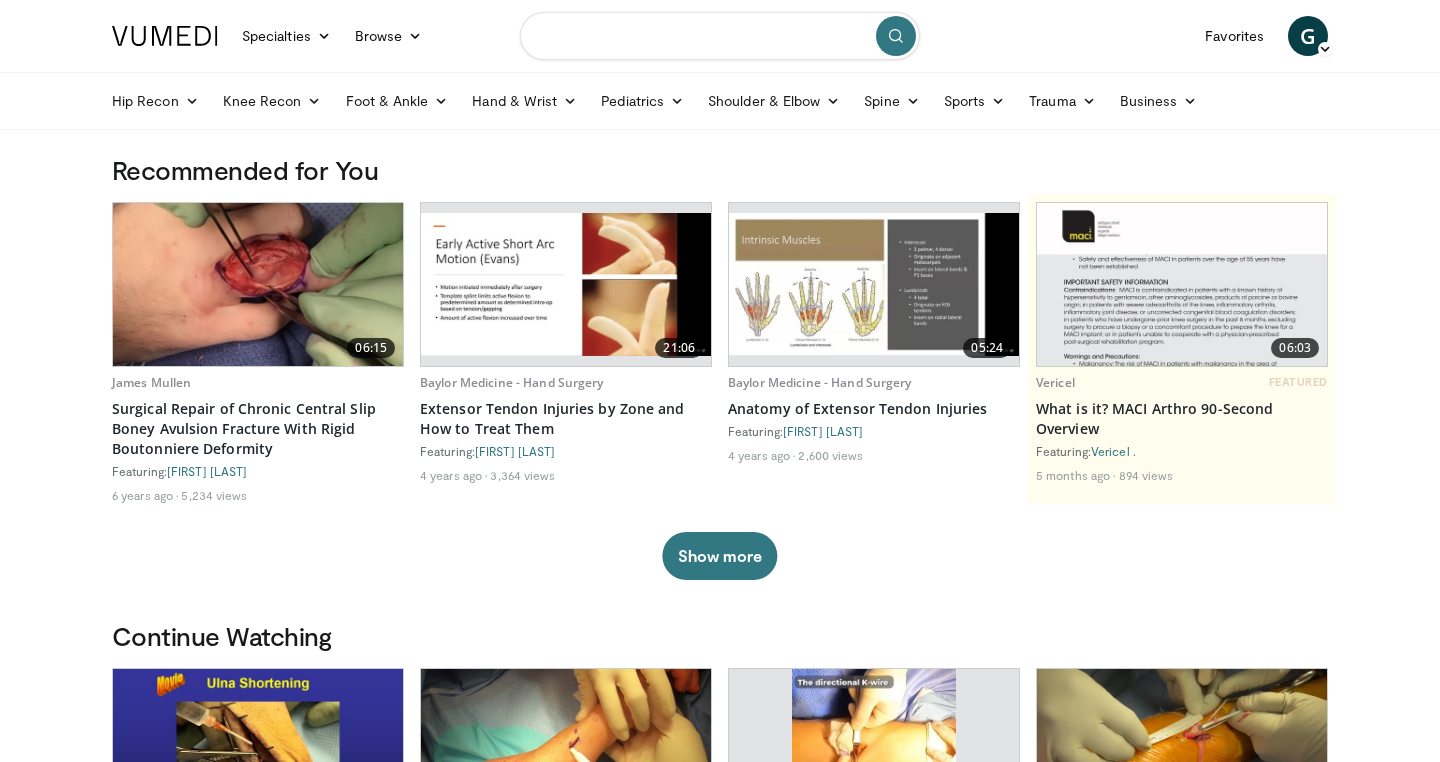 click at bounding box center [720, 36] 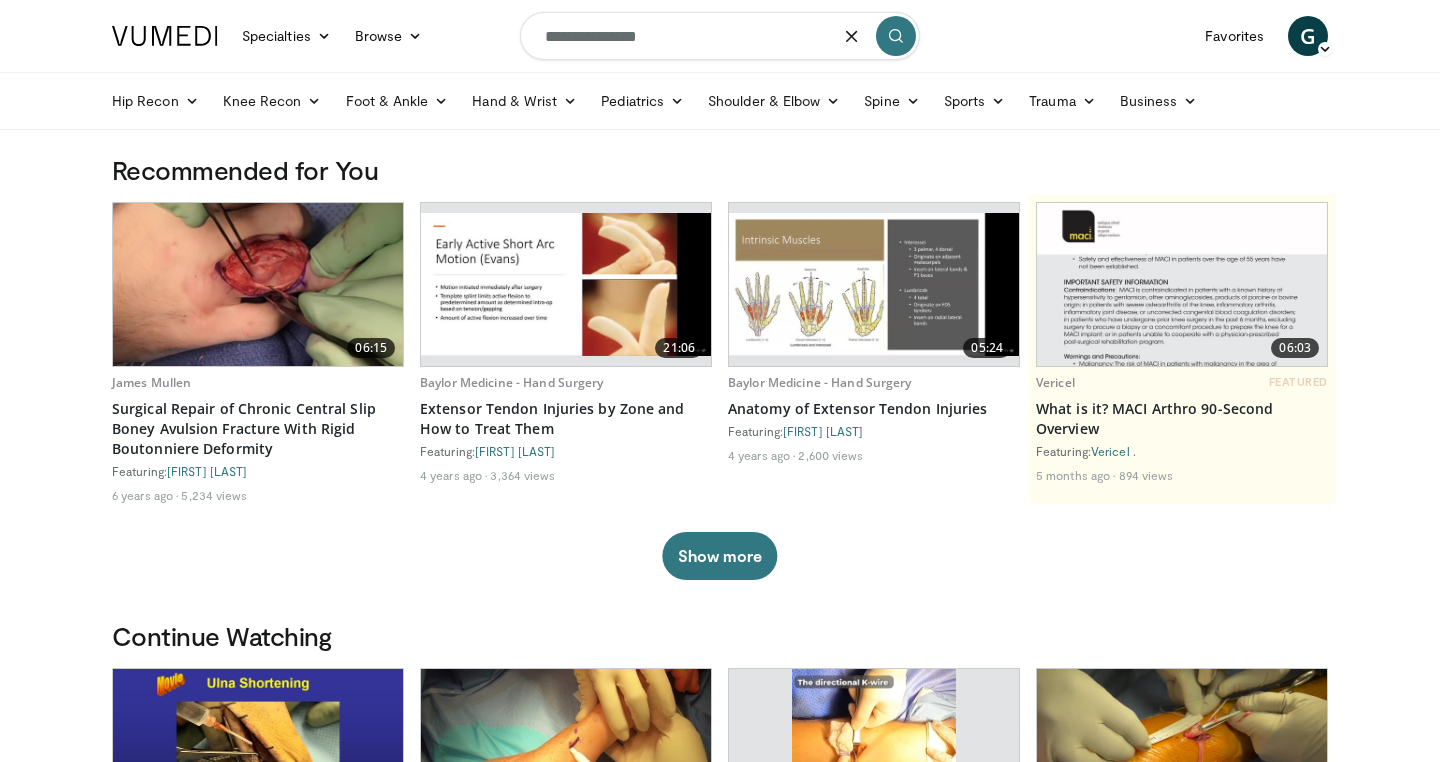 type on "**********" 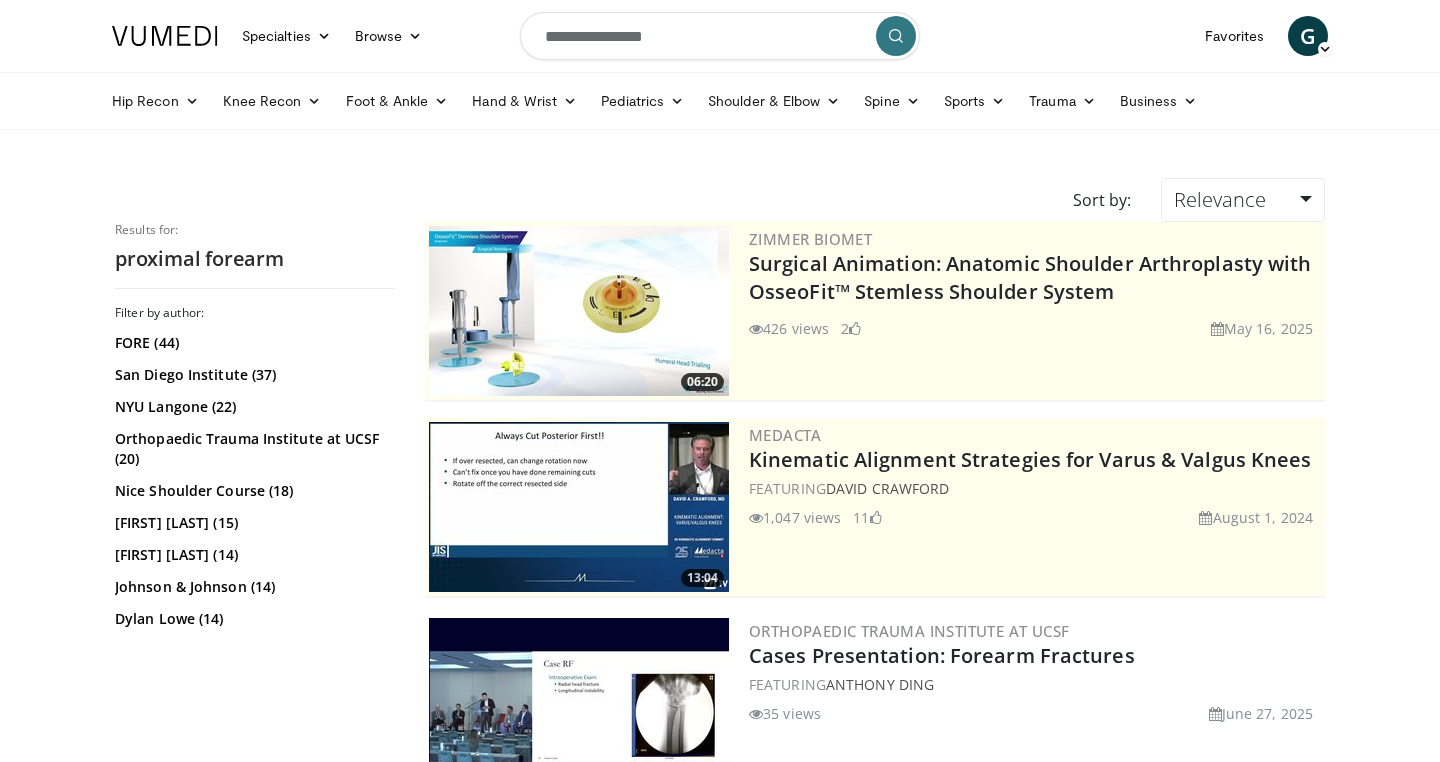 scroll, scrollTop: 0, scrollLeft: 0, axis: both 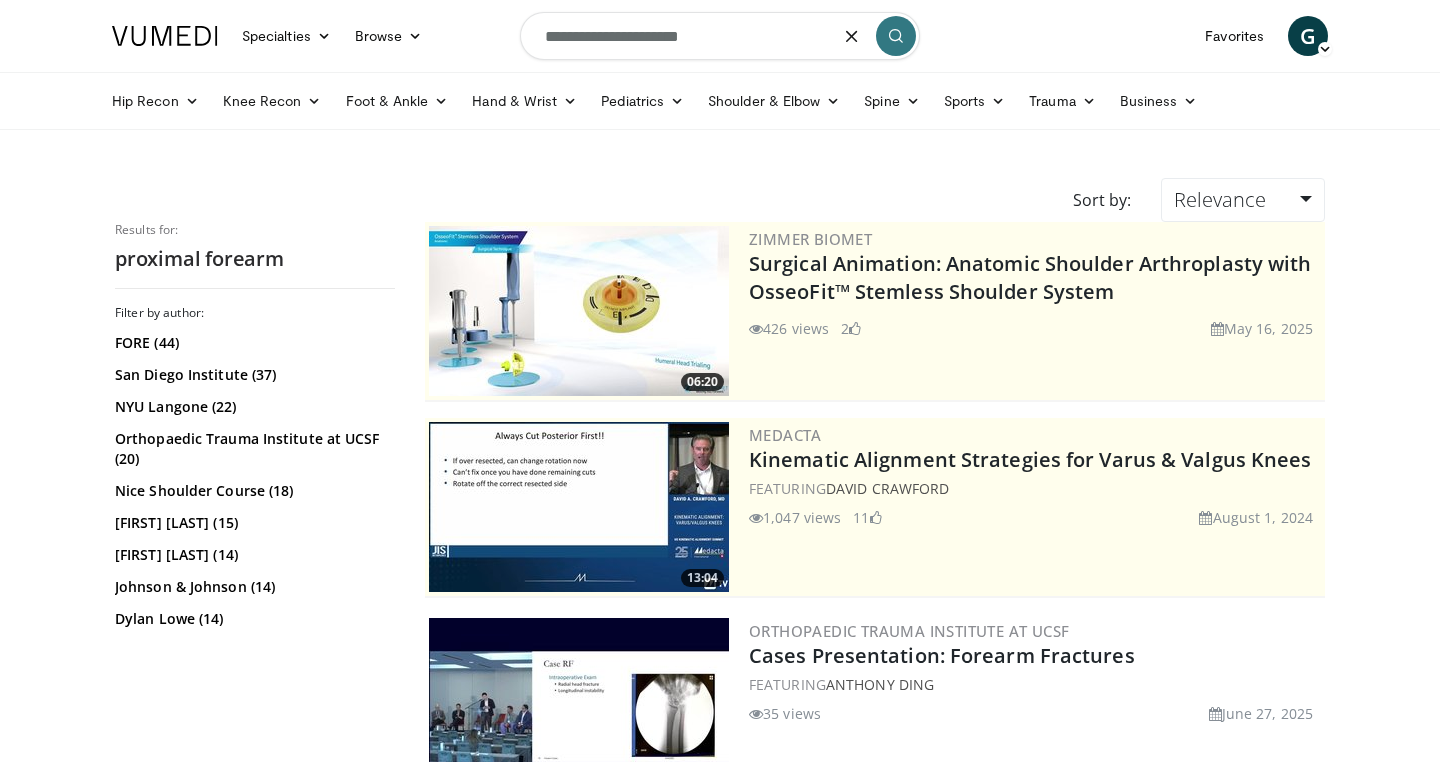 type on "**********" 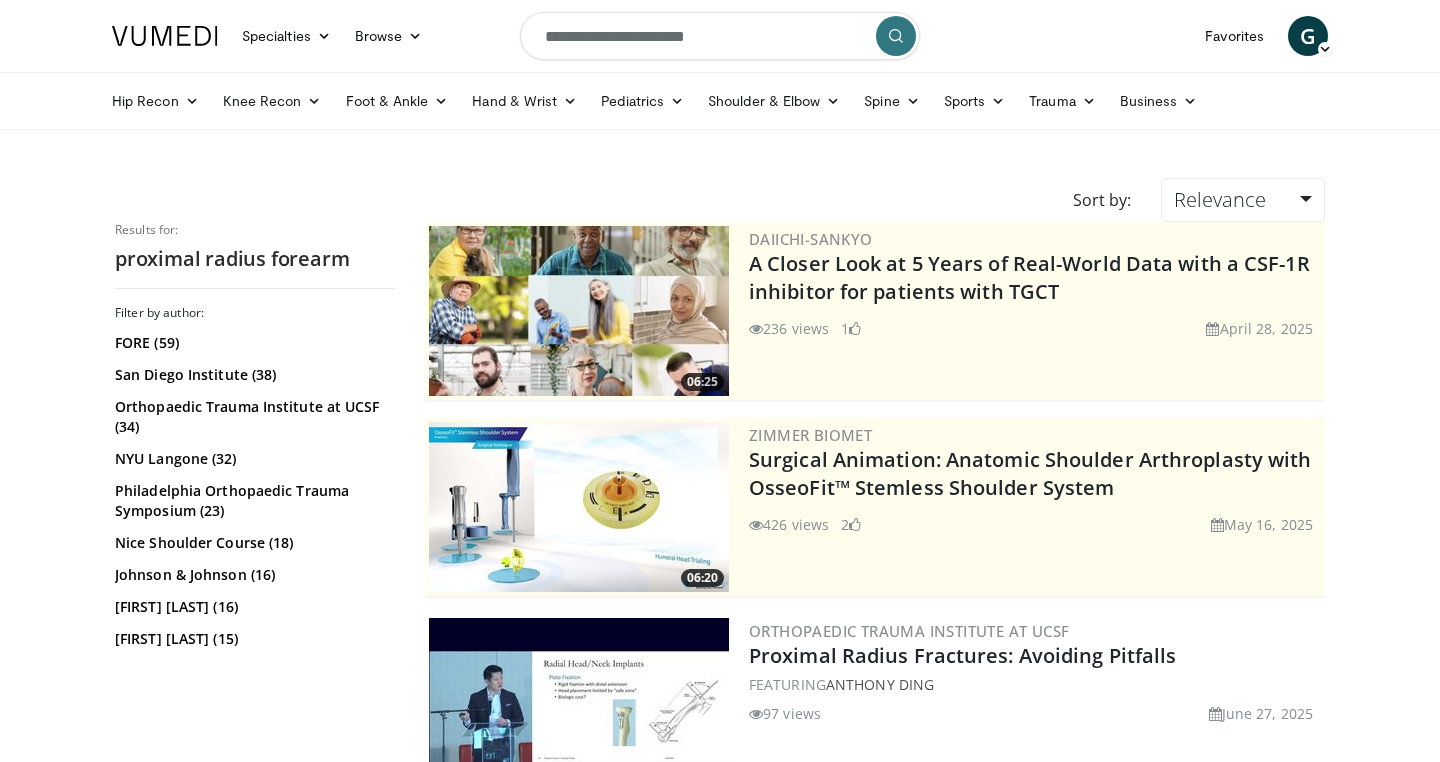 scroll, scrollTop: 0, scrollLeft: 0, axis: both 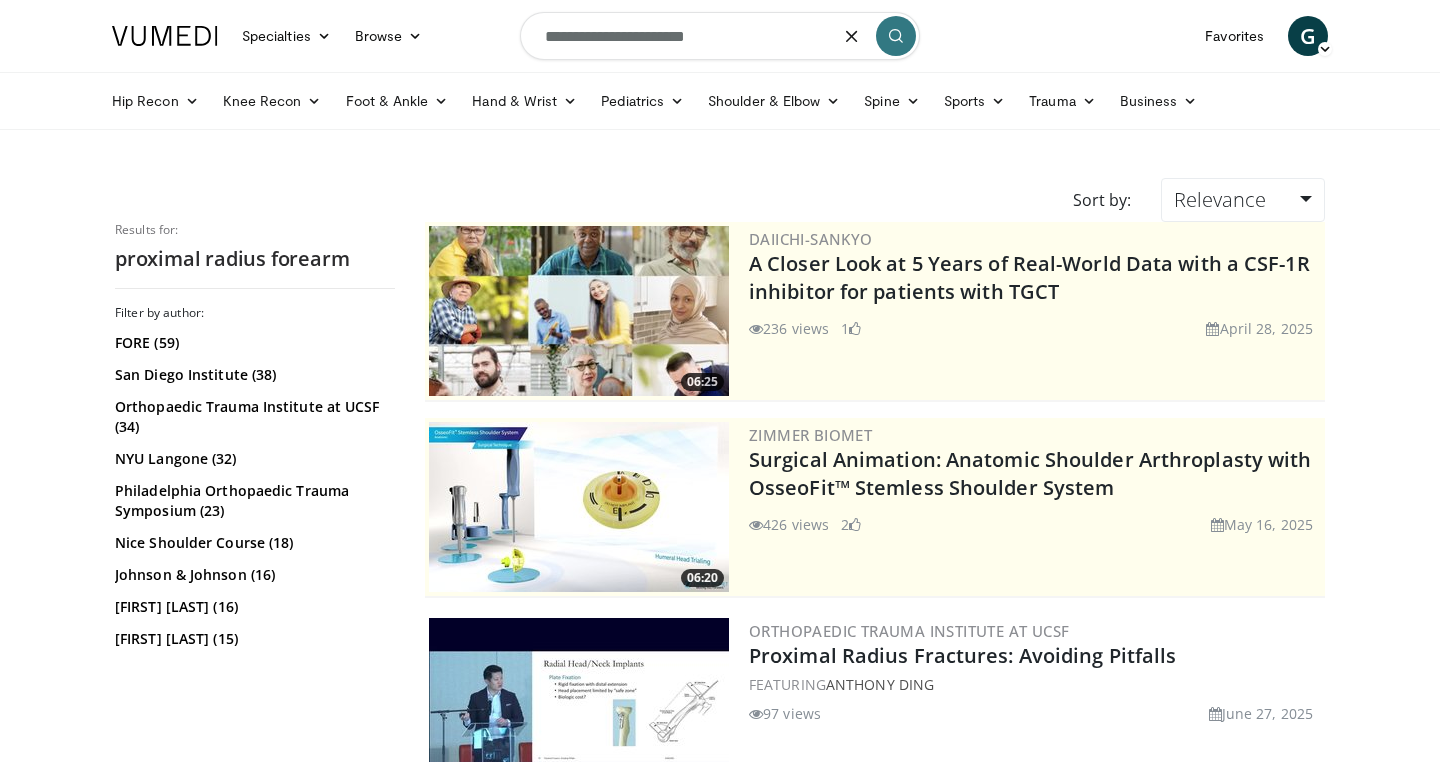 click on "**********" at bounding box center (720, 36) 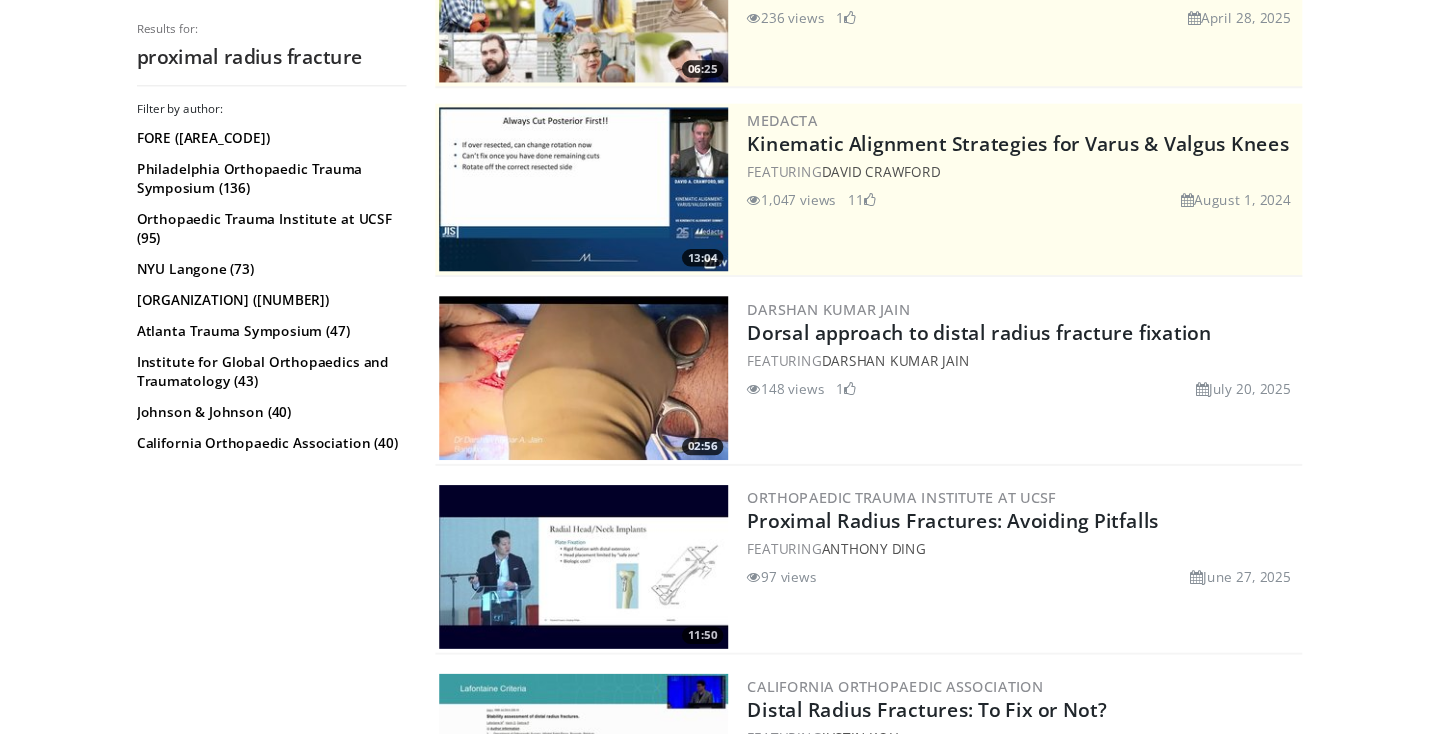 scroll, scrollTop: 495, scrollLeft: 0, axis: vertical 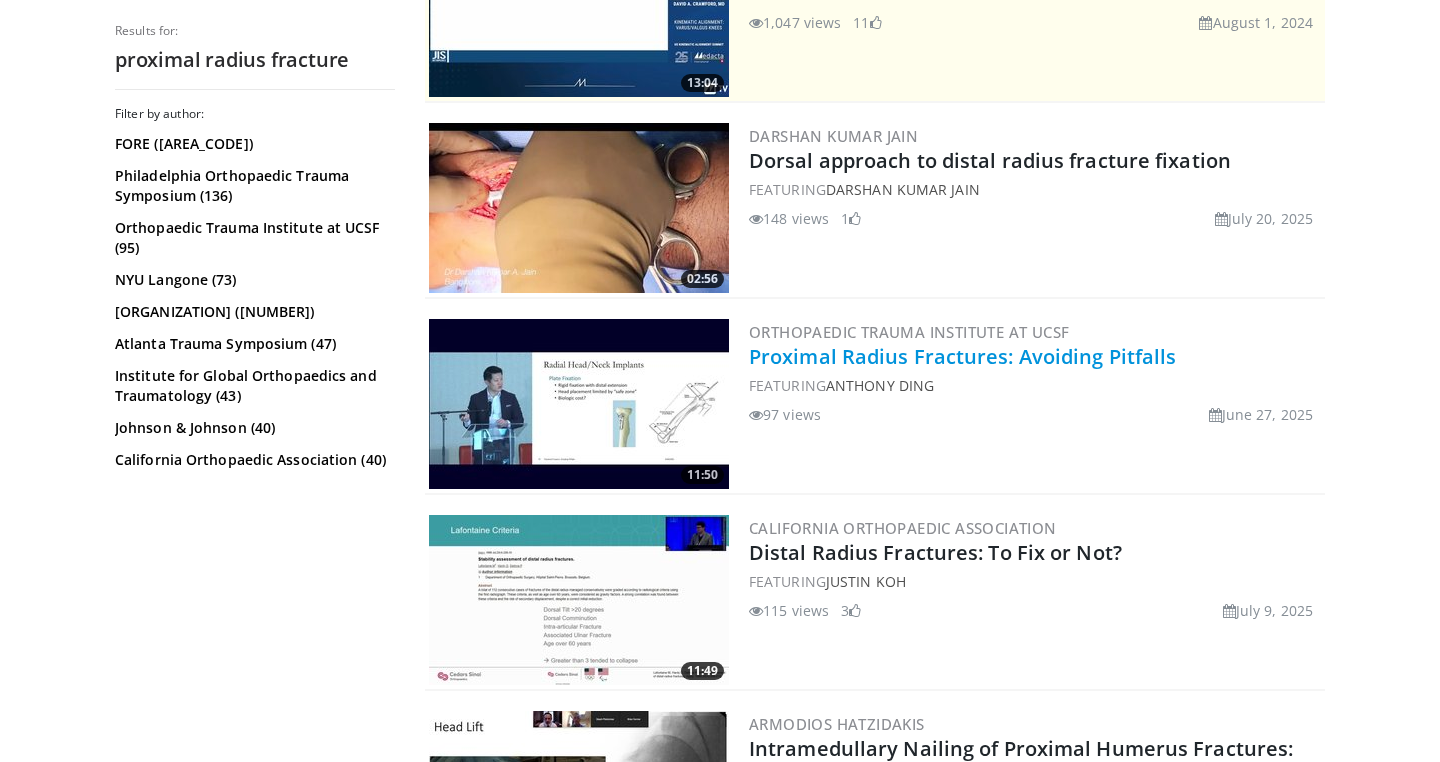 click on "Proximal Radius Fractures: Avoiding Pitfalls" at bounding box center (962, 356) 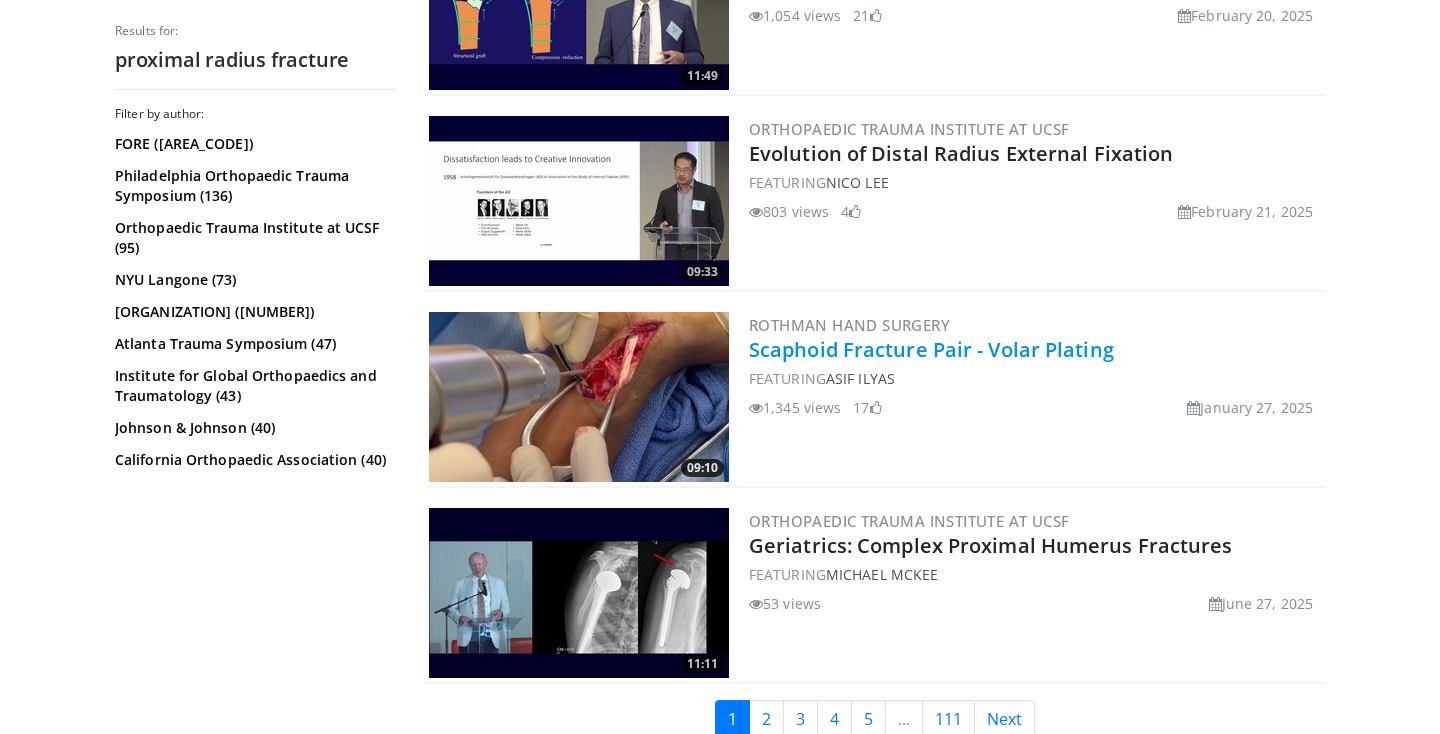 scroll, scrollTop: 5011, scrollLeft: 0, axis: vertical 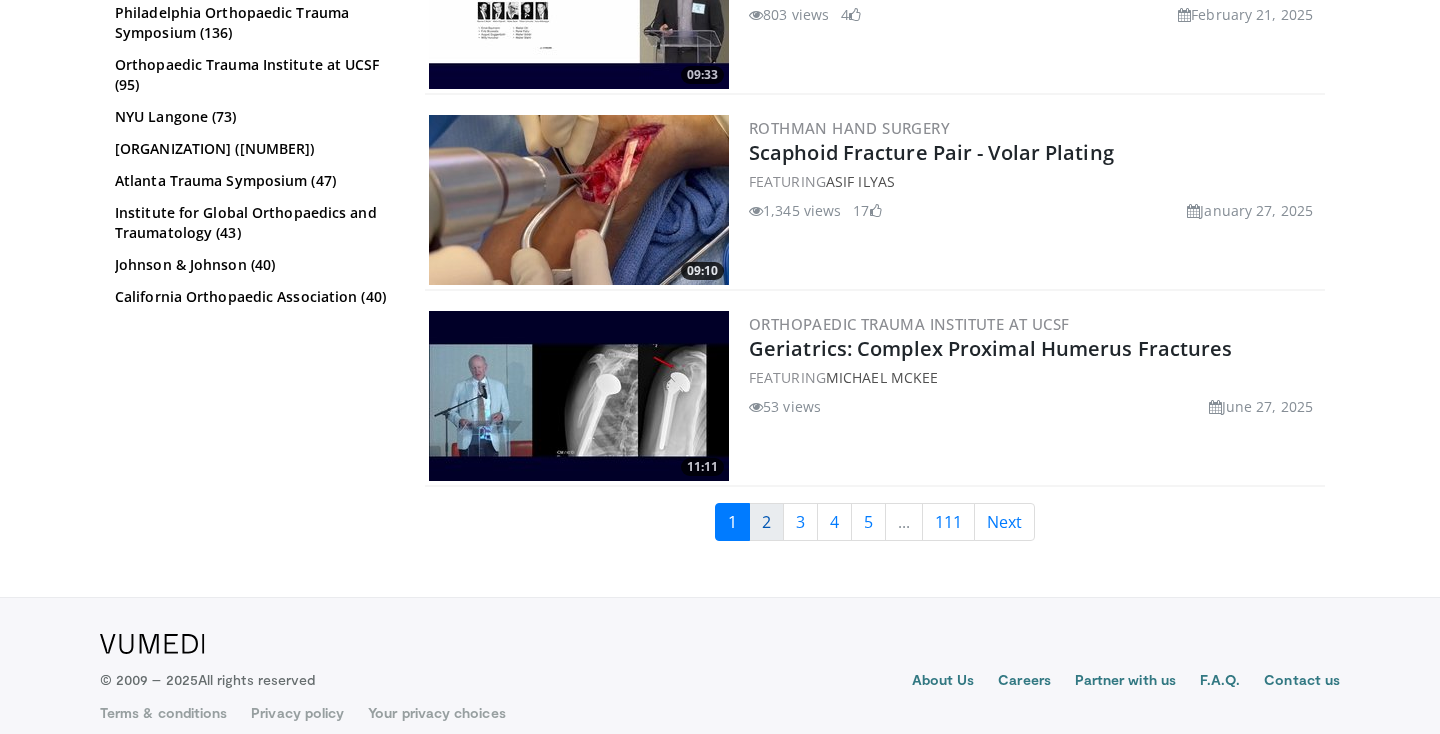 click on "2" at bounding box center (766, 522) 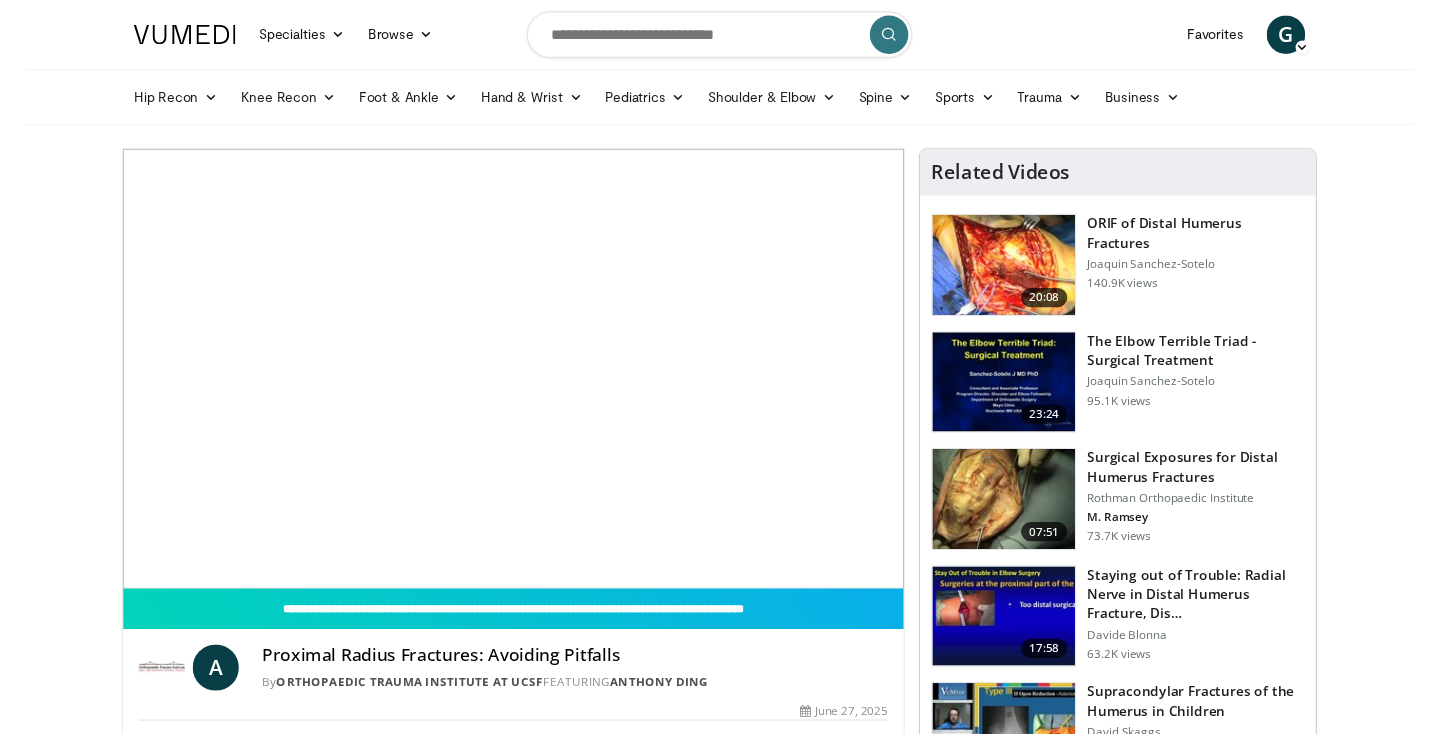 scroll, scrollTop: 0, scrollLeft: 0, axis: both 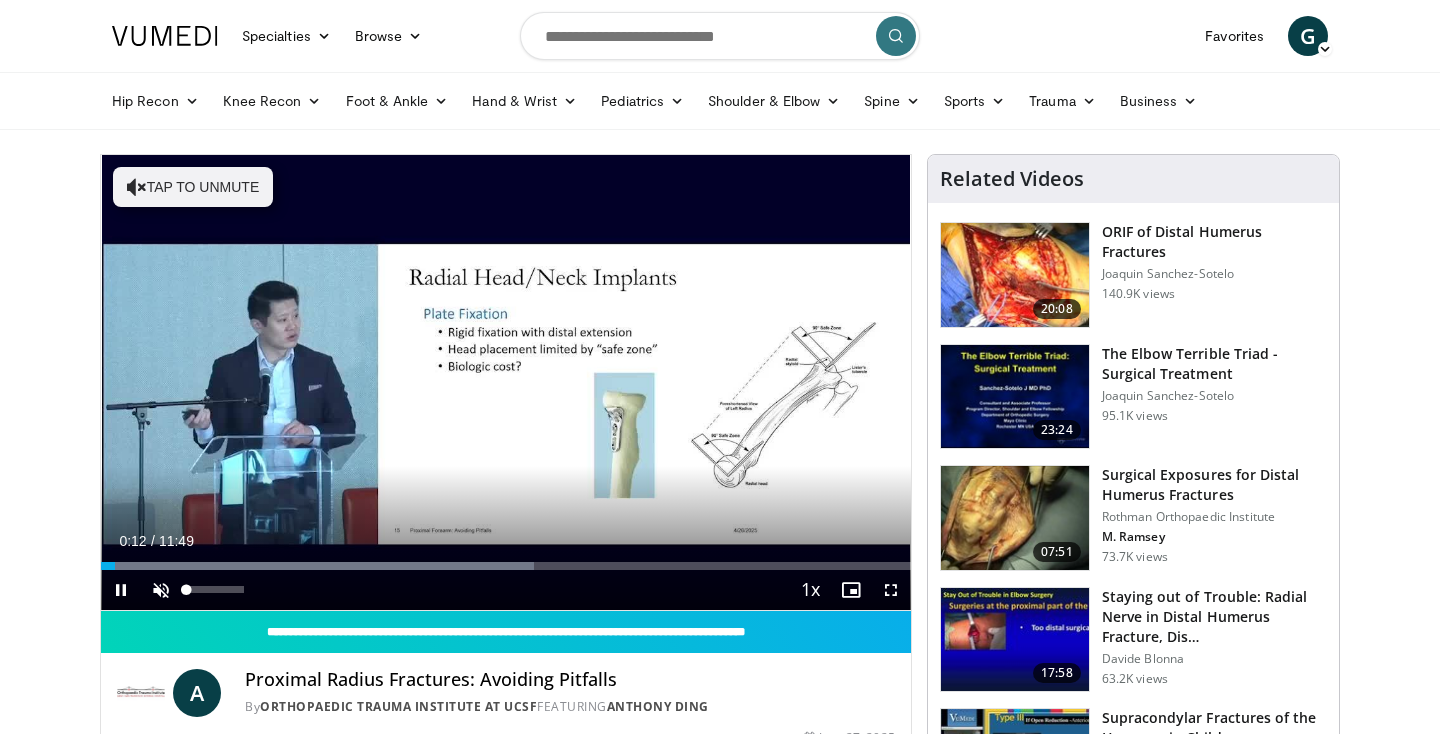 click at bounding box center [161, 590] 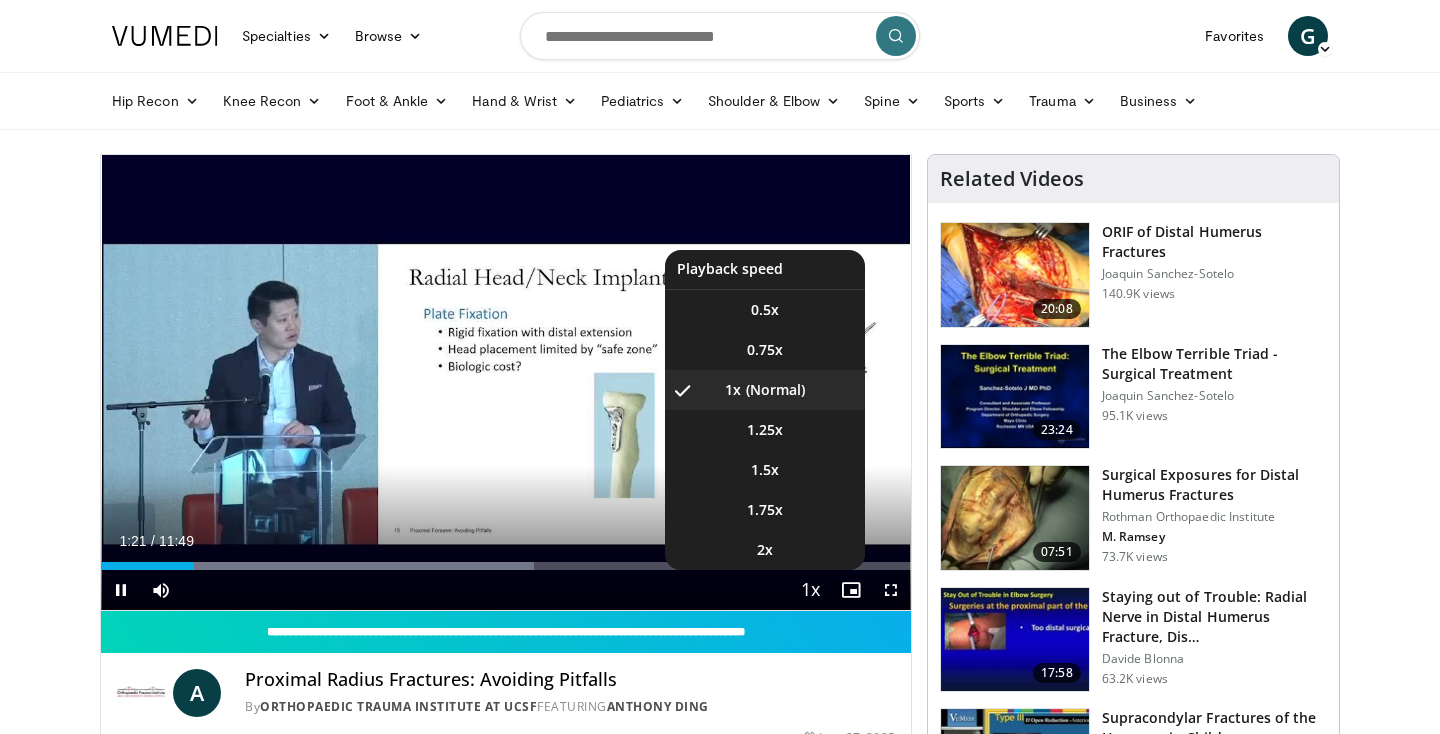 click at bounding box center [811, 591] 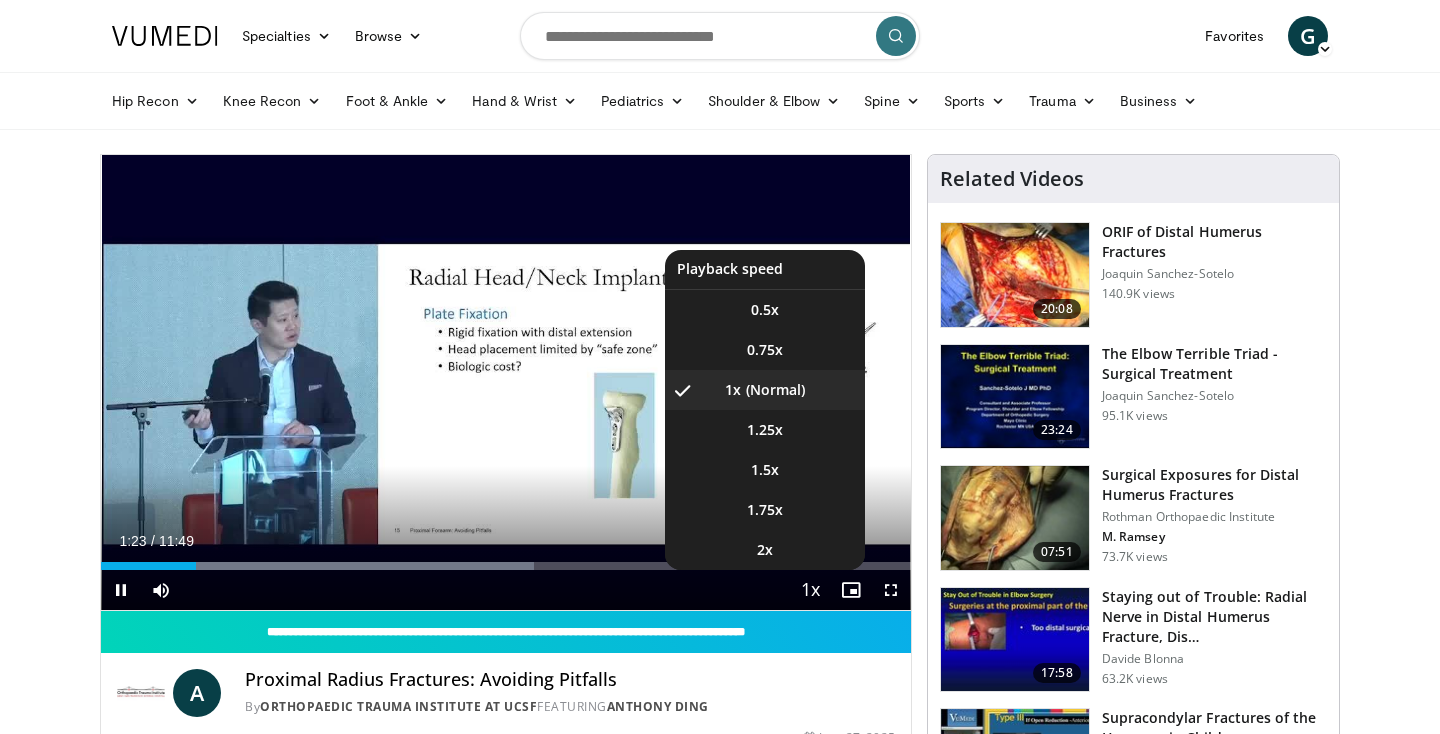 click at bounding box center [811, 591] 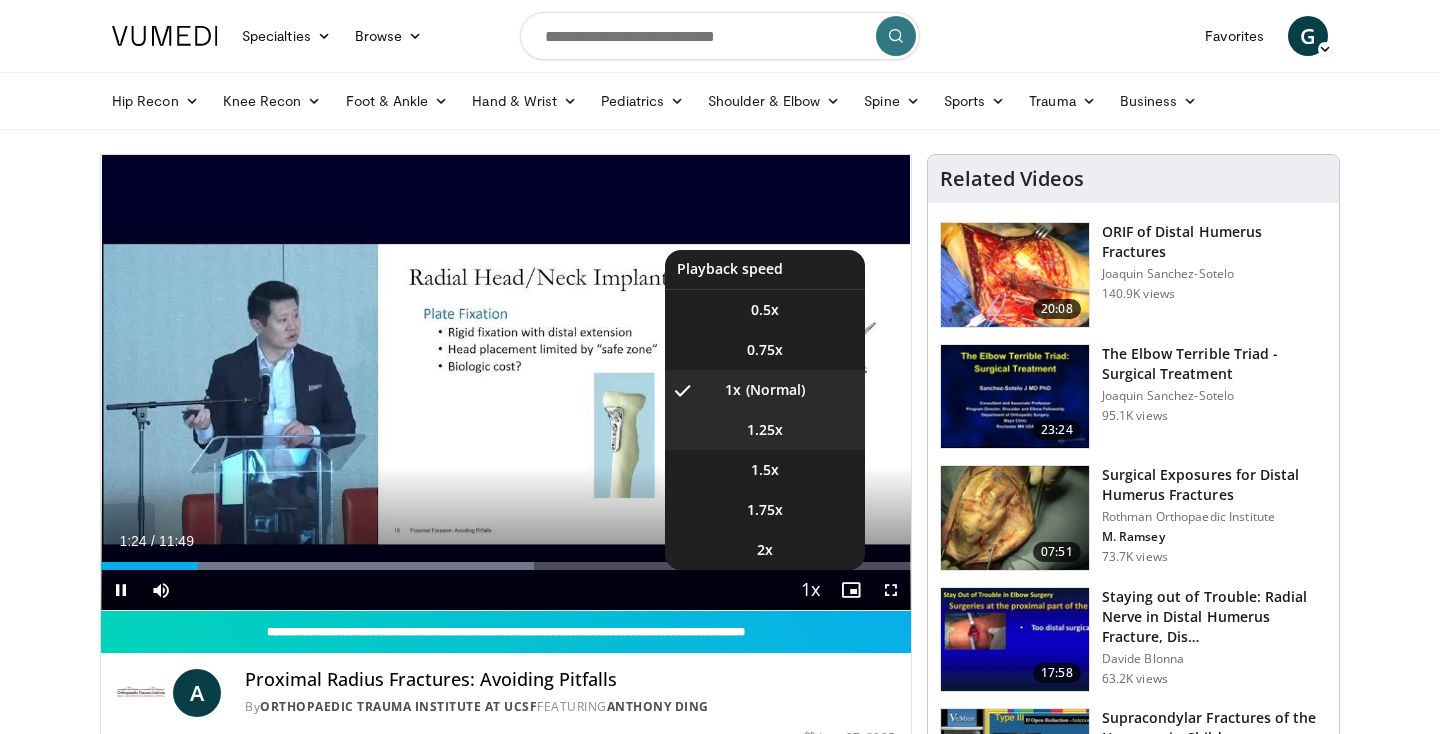 click on "1.25x" at bounding box center [765, 430] 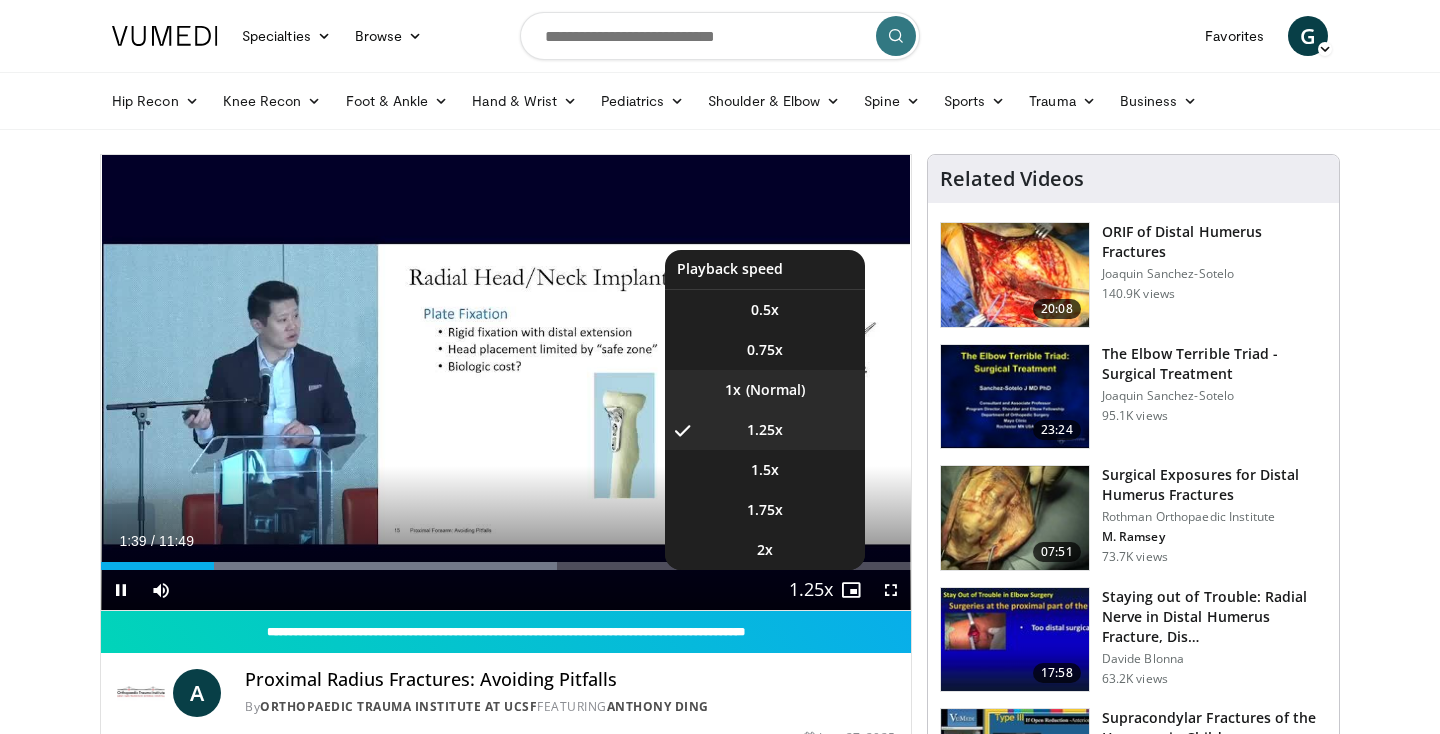 click on "1x" at bounding box center [765, 390] 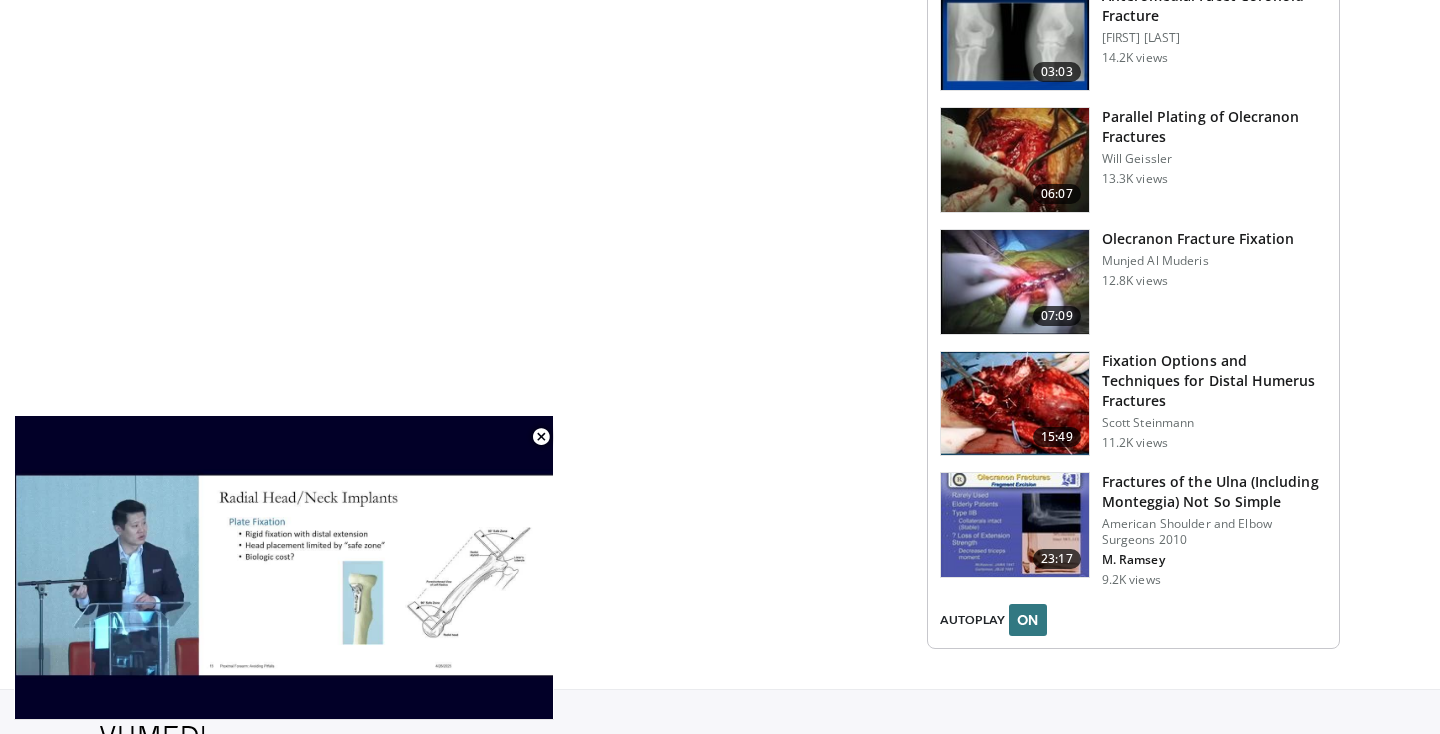 scroll, scrollTop: 2197, scrollLeft: 0, axis: vertical 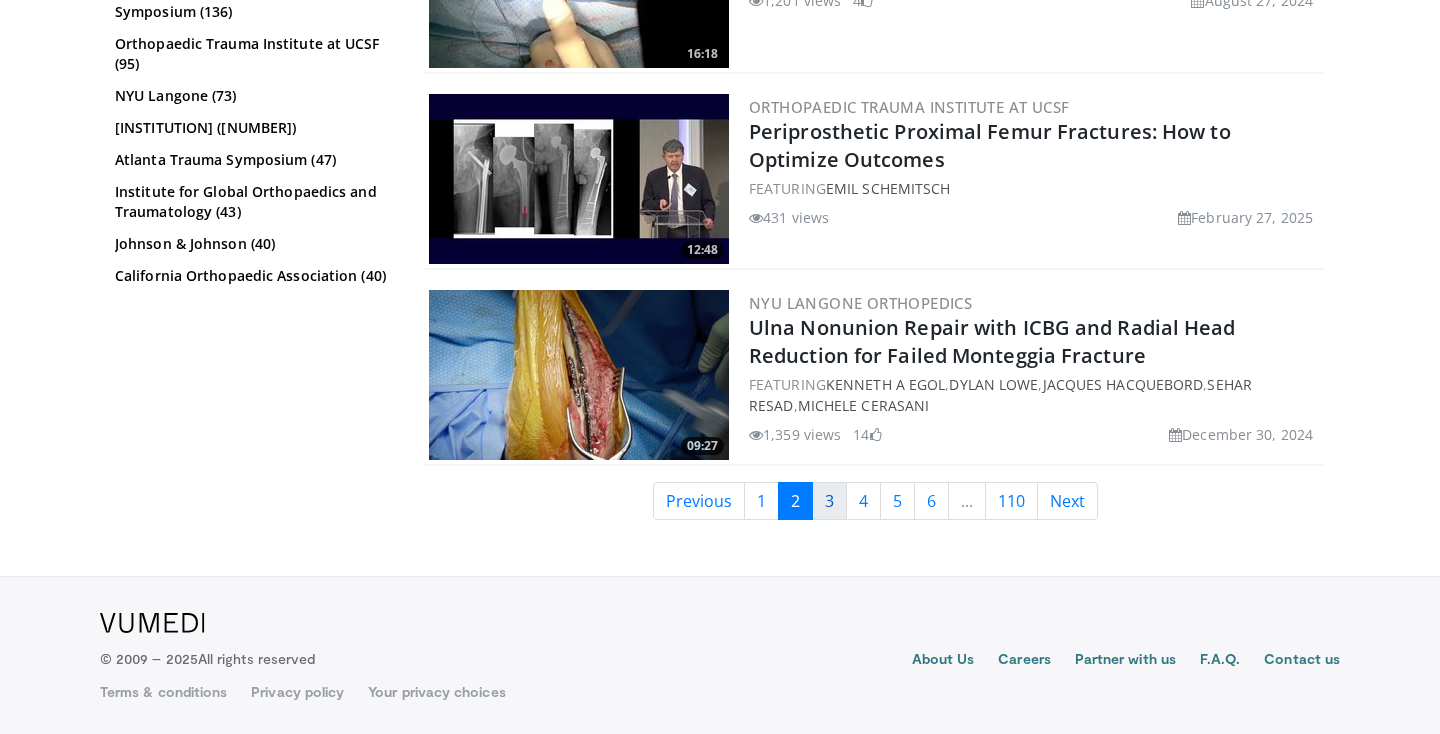 click on "3" at bounding box center [829, 501] 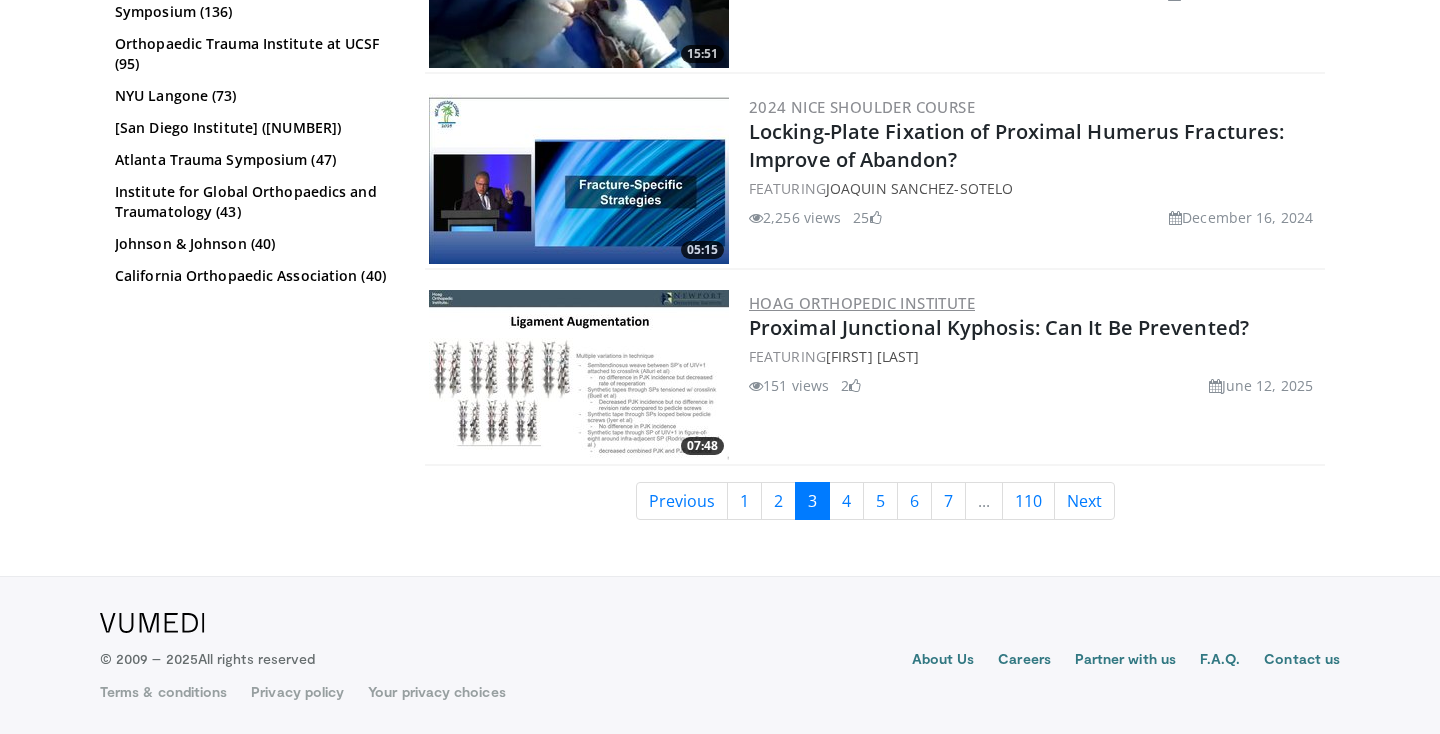 scroll, scrollTop: 4646, scrollLeft: 0, axis: vertical 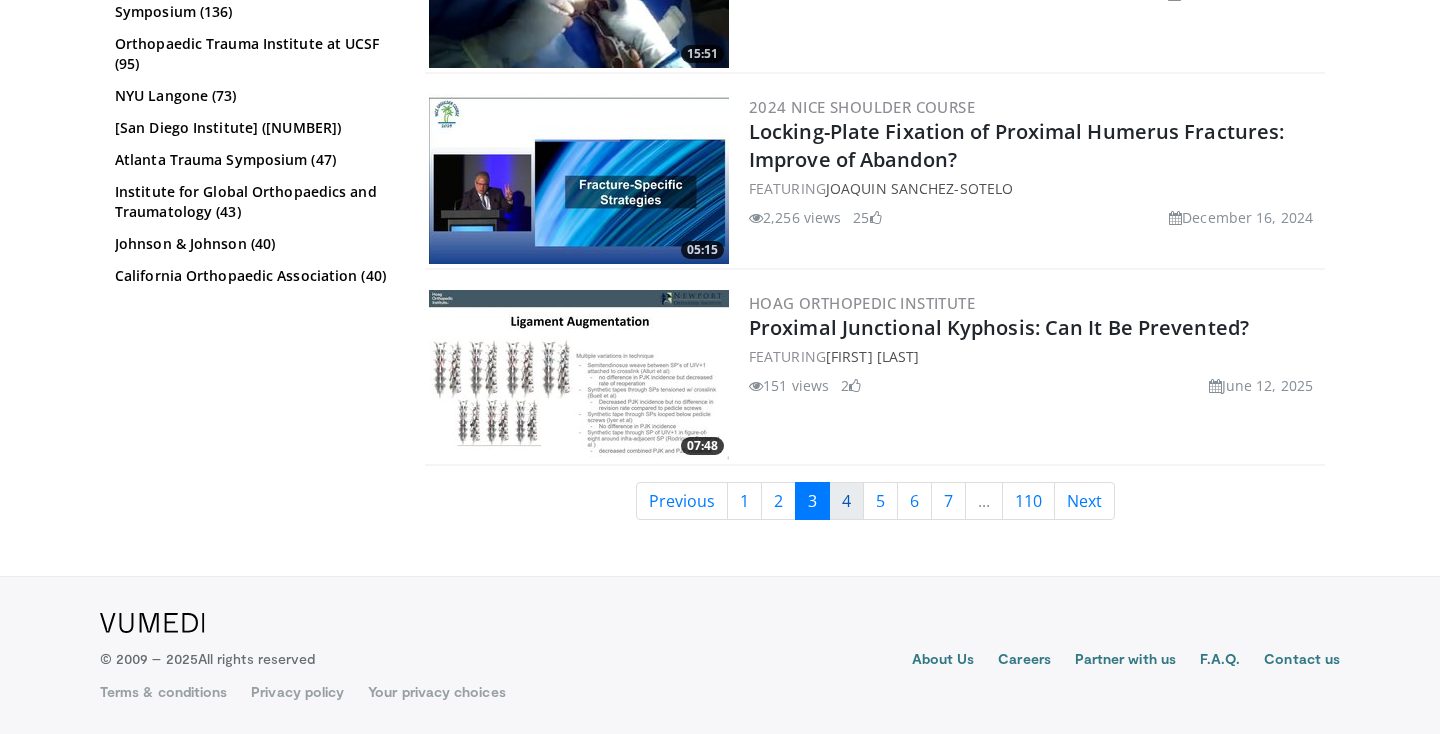 click on "4" at bounding box center (846, 501) 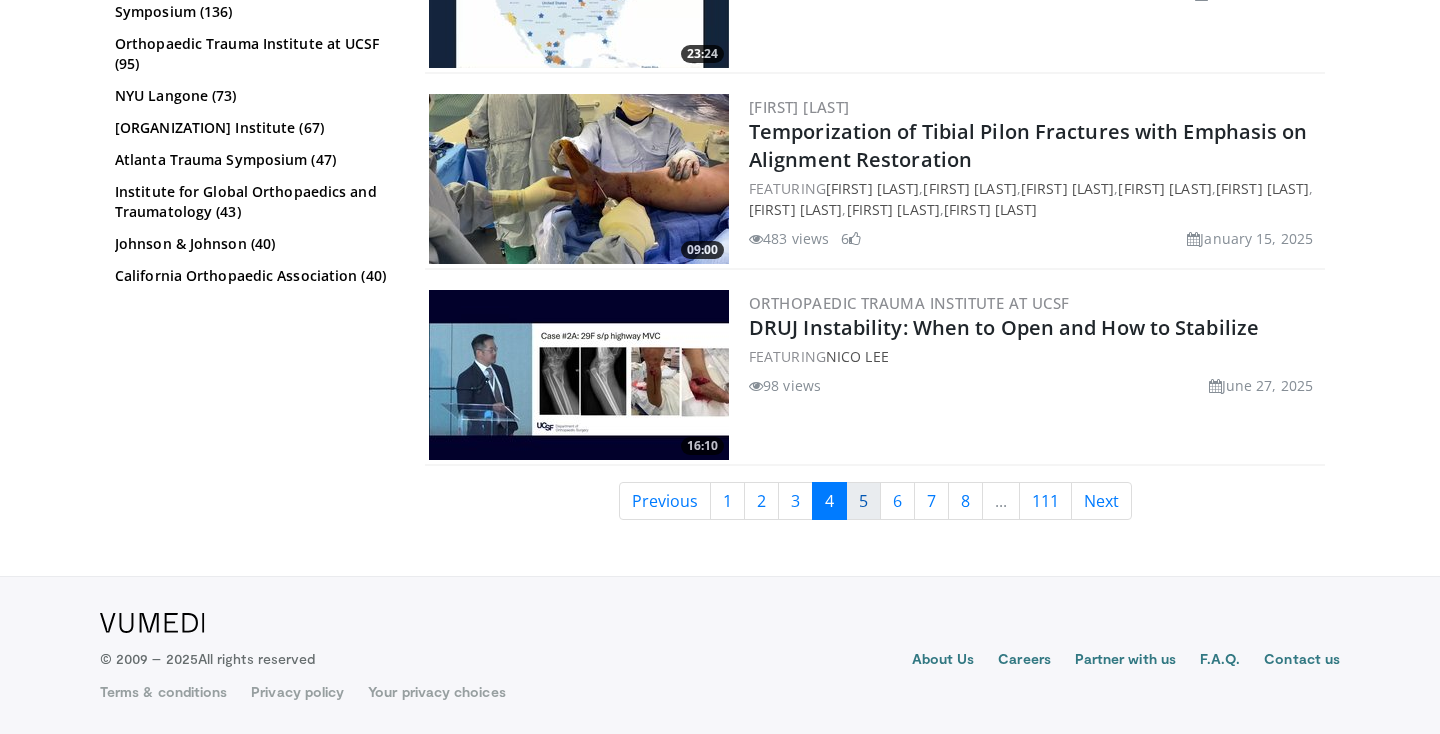 scroll, scrollTop: 5032, scrollLeft: 0, axis: vertical 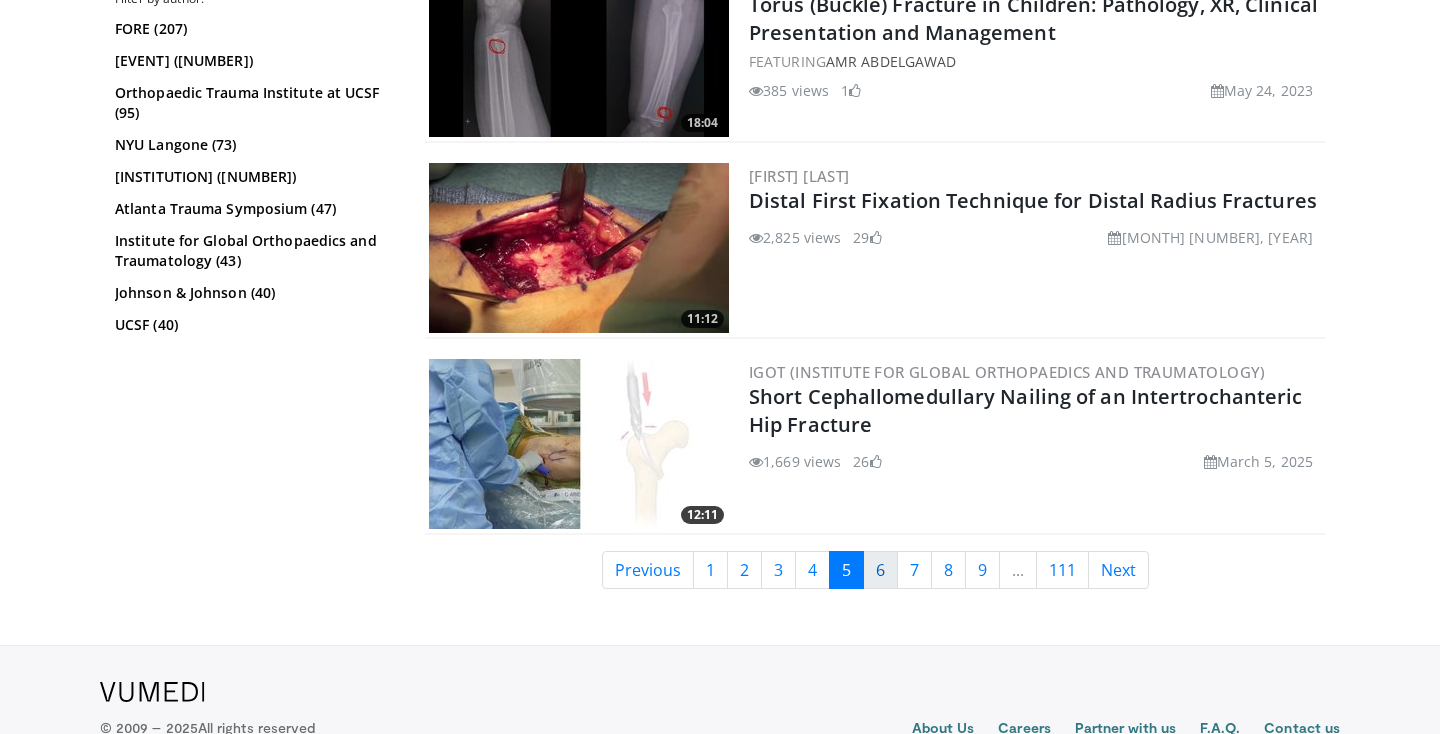 click on "6" at bounding box center (880, 570) 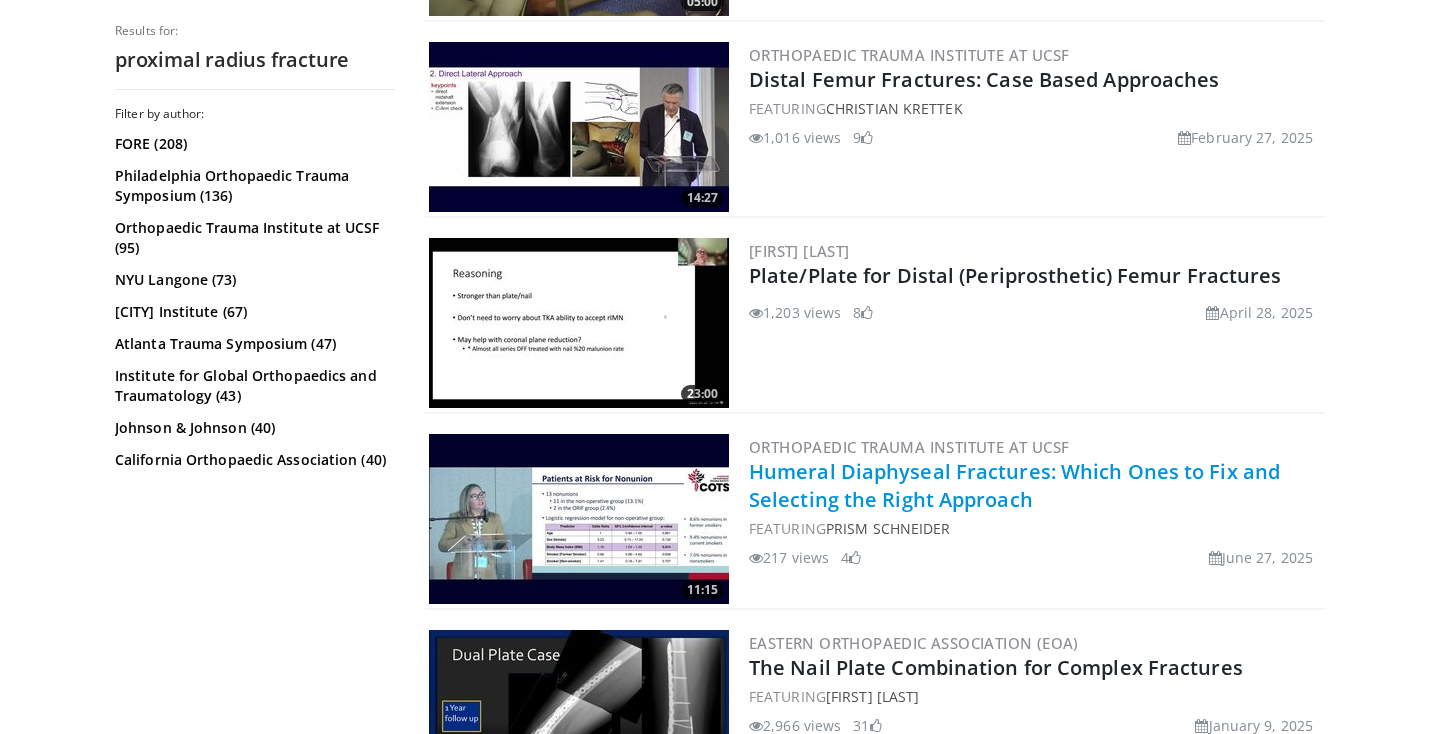 scroll, scrollTop: 992, scrollLeft: 0, axis: vertical 